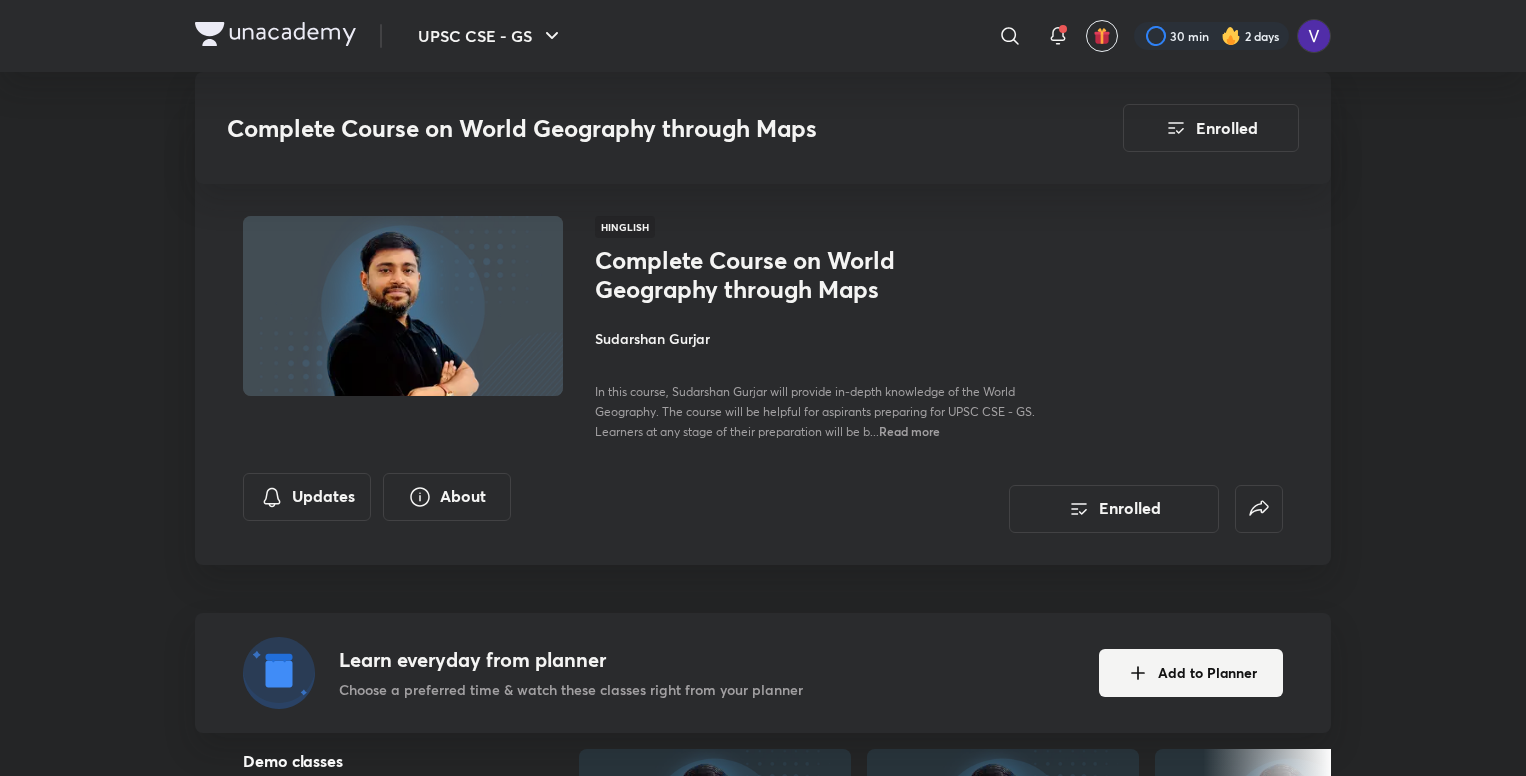 scroll, scrollTop: 3314, scrollLeft: 0, axis: vertical 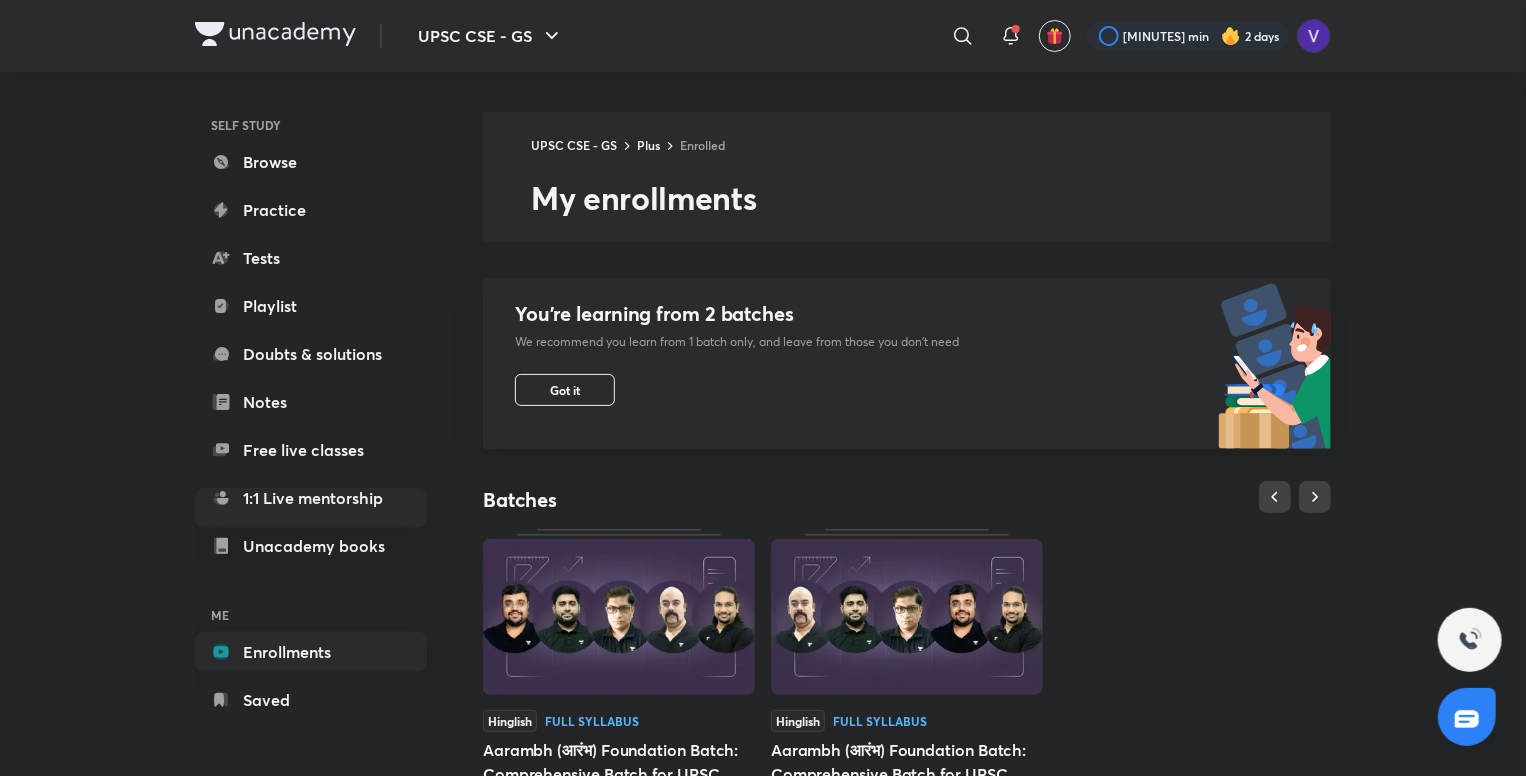 click on "Enrollments" at bounding box center (311, 652) 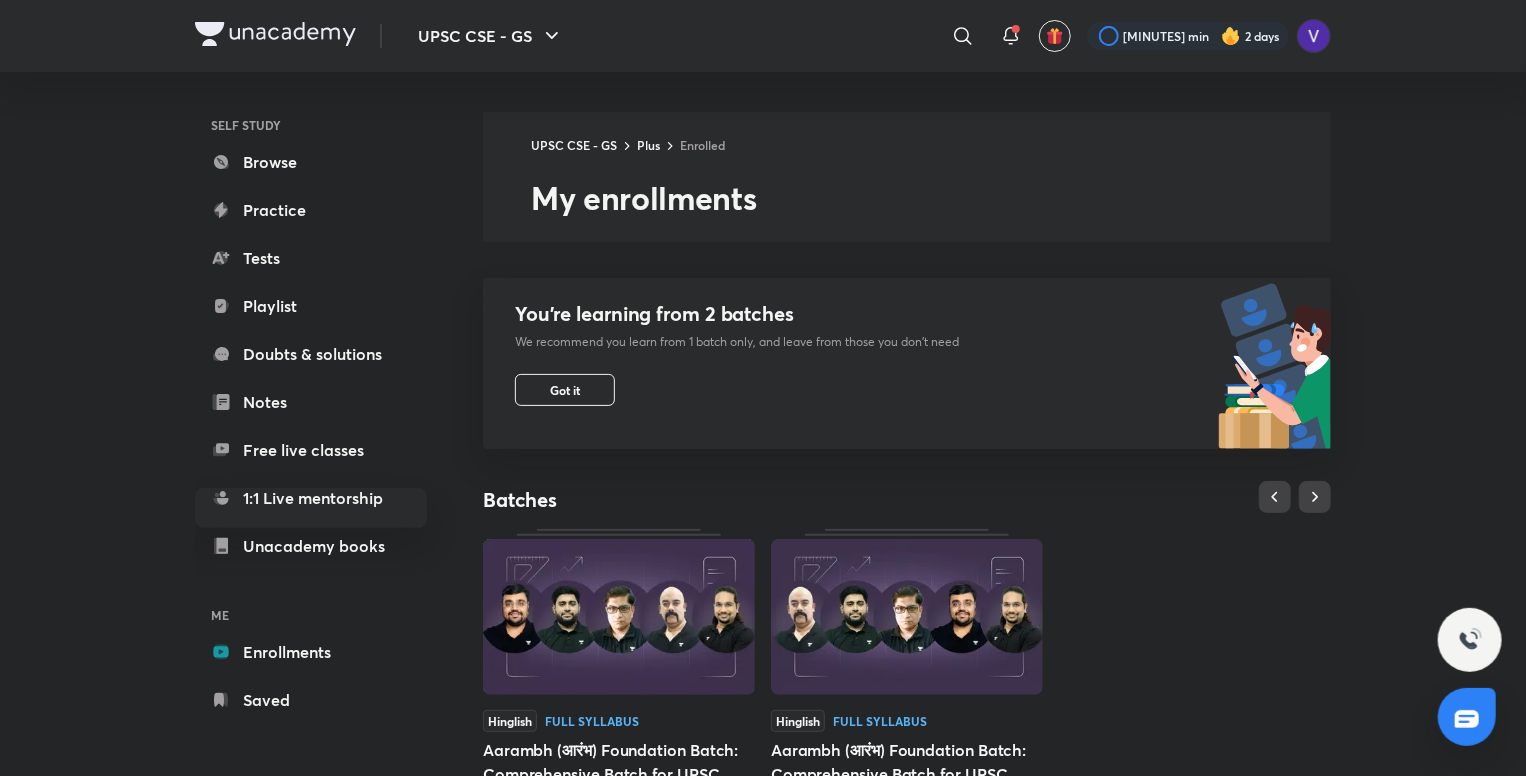 scroll, scrollTop: 200, scrollLeft: 0, axis: vertical 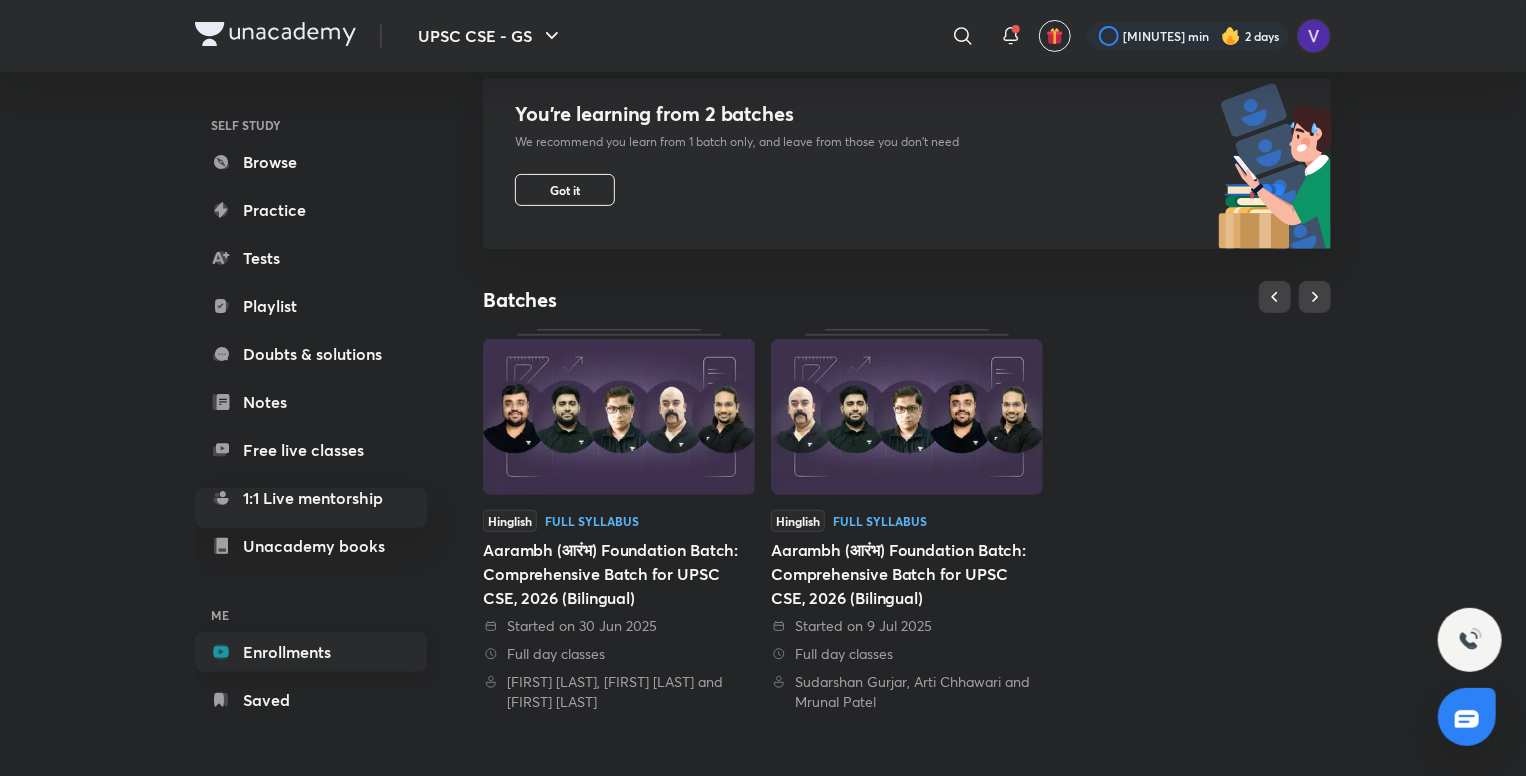 click on "Enrollments" at bounding box center [311, 652] 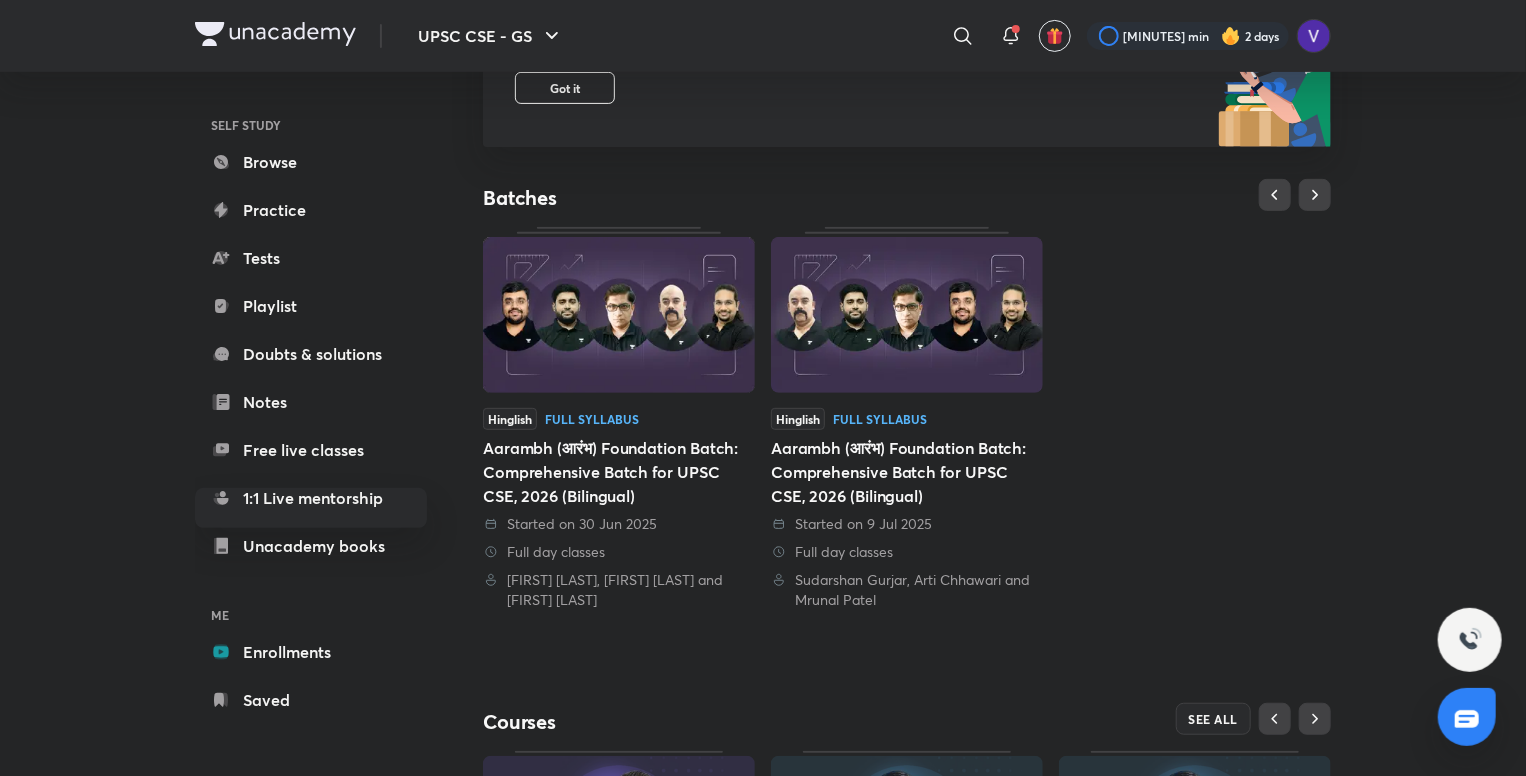 scroll, scrollTop: 622, scrollLeft: 0, axis: vertical 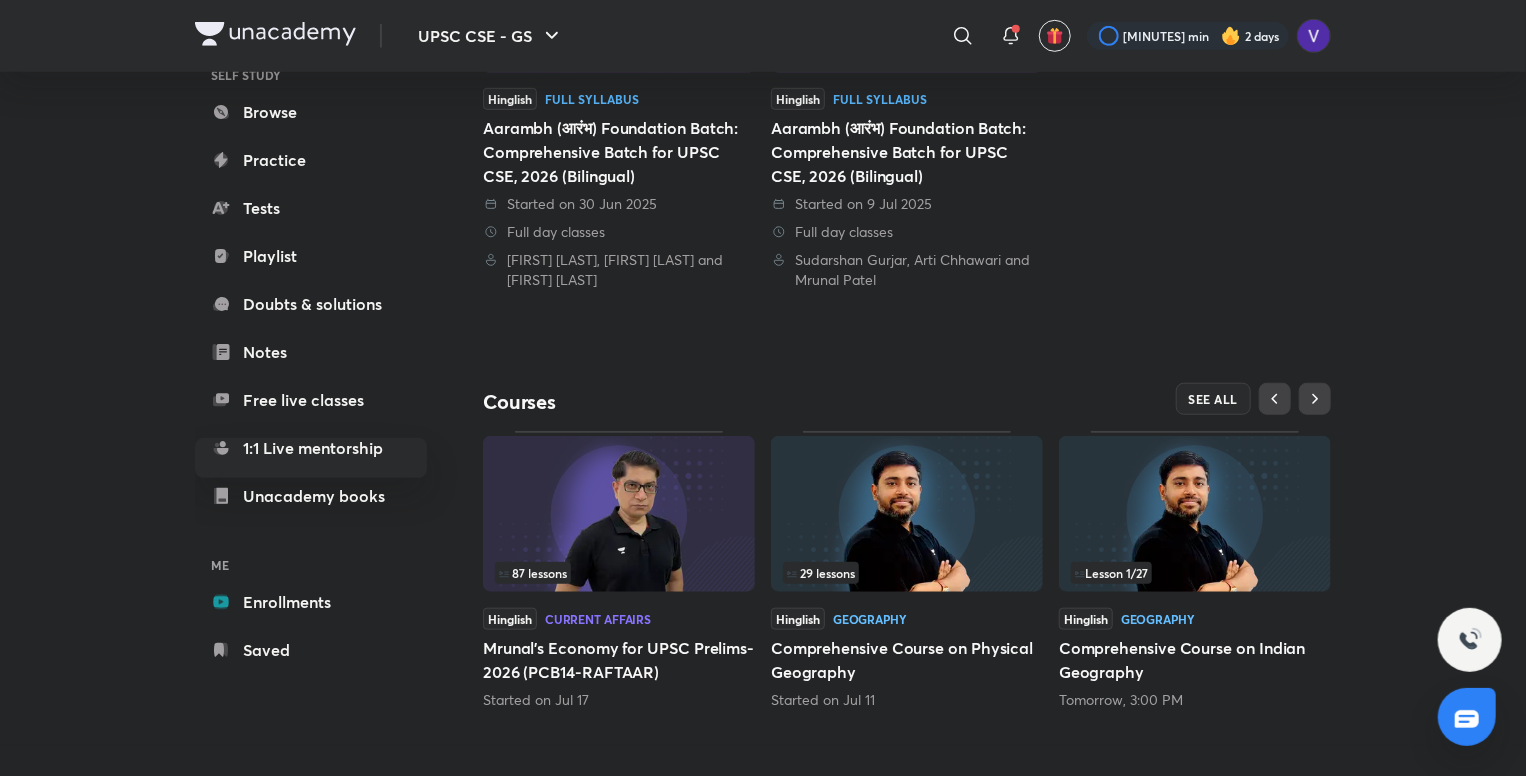 click at bounding box center [619, 514] 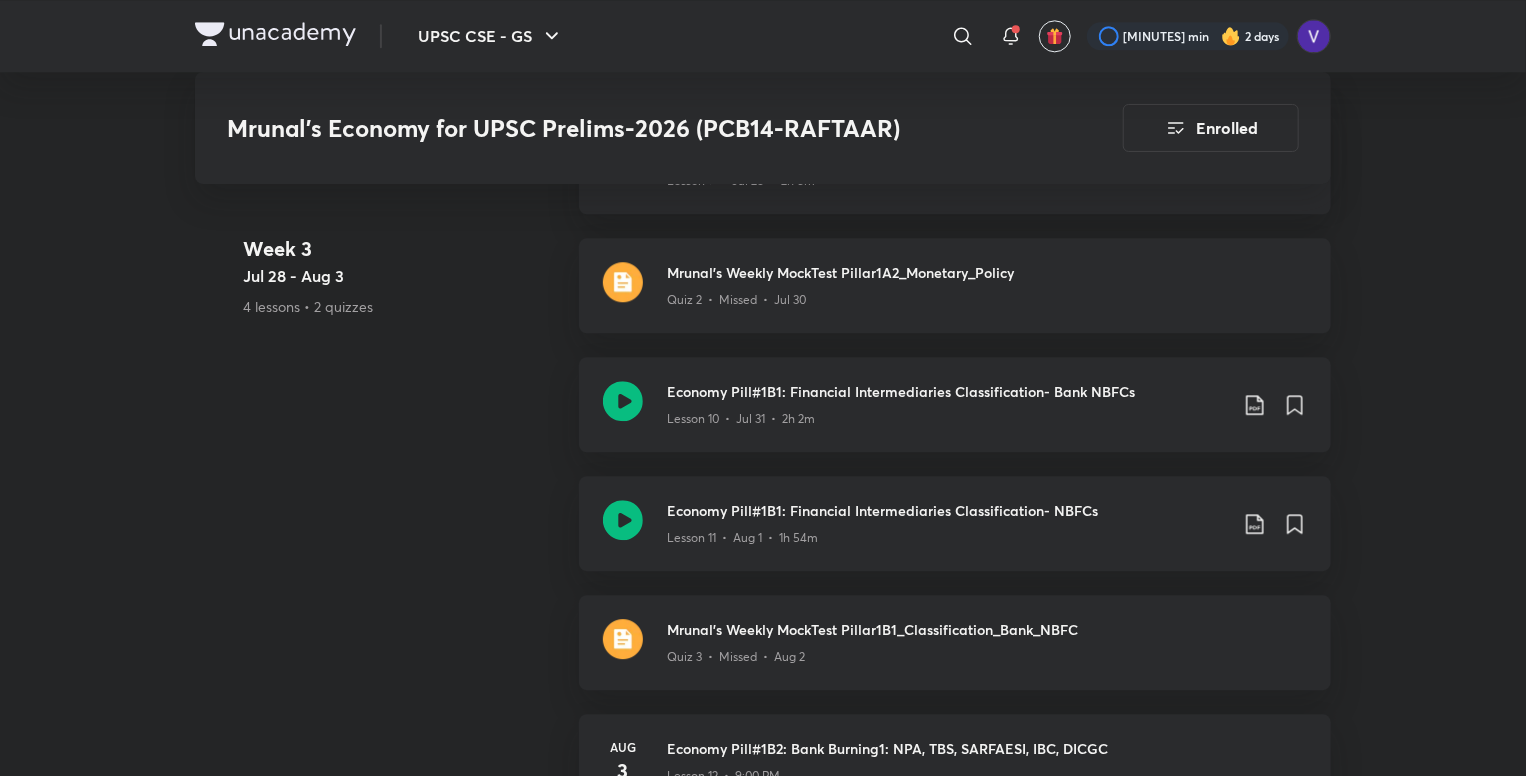 scroll, scrollTop: 2400, scrollLeft: 0, axis: vertical 